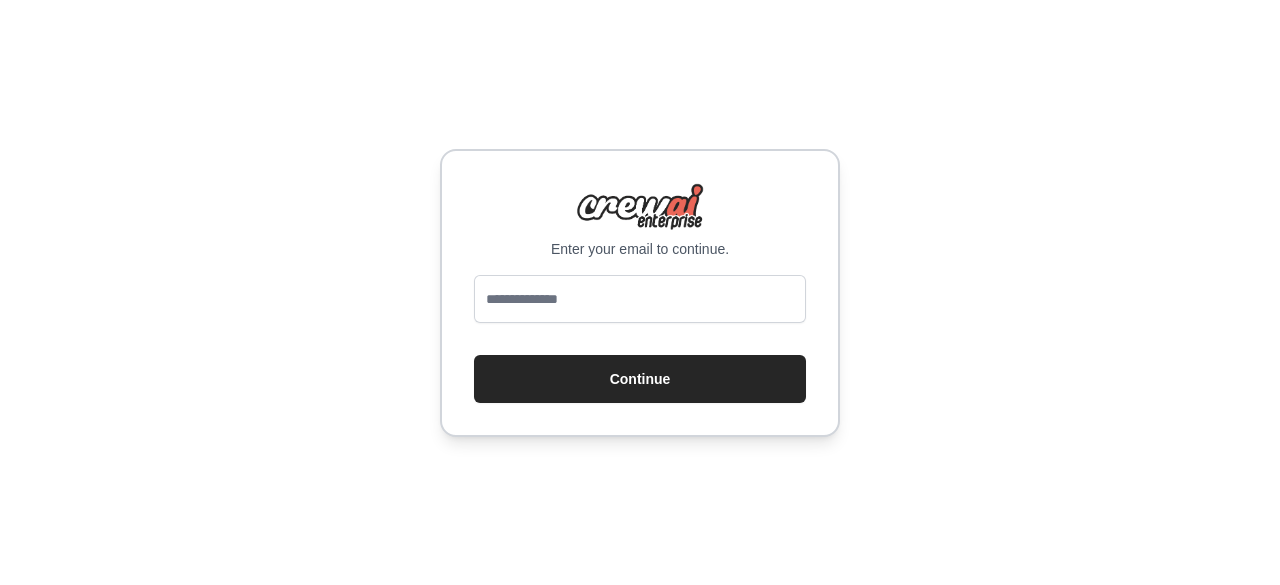 scroll, scrollTop: 0, scrollLeft: 0, axis: both 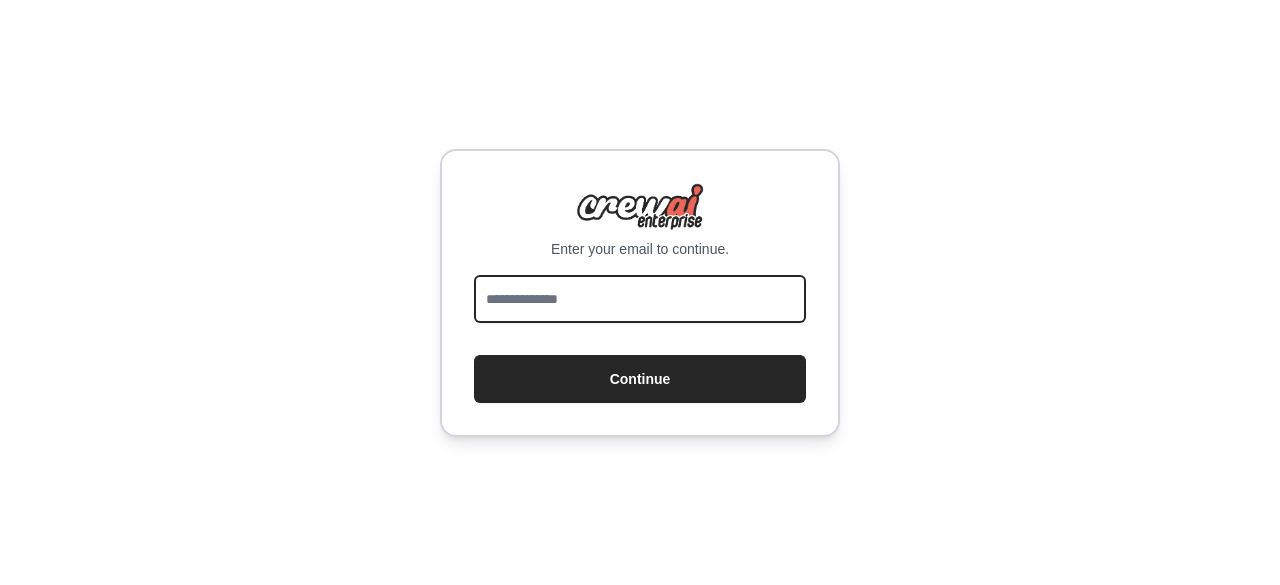 click at bounding box center (640, 299) 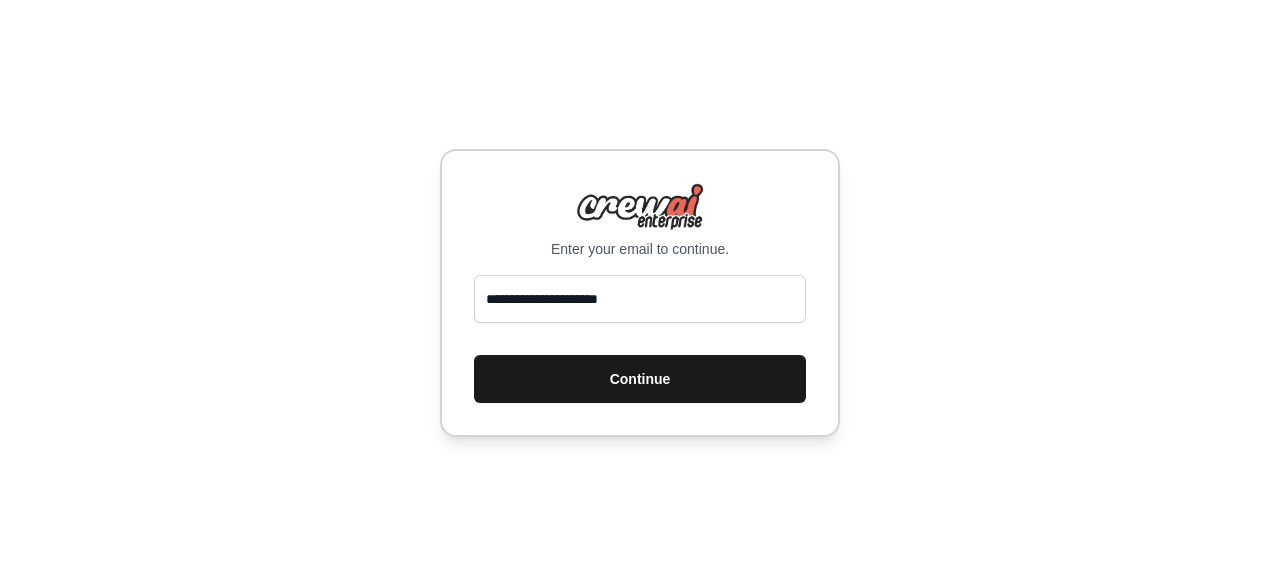 click on "Continue" at bounding box center (640, 379) 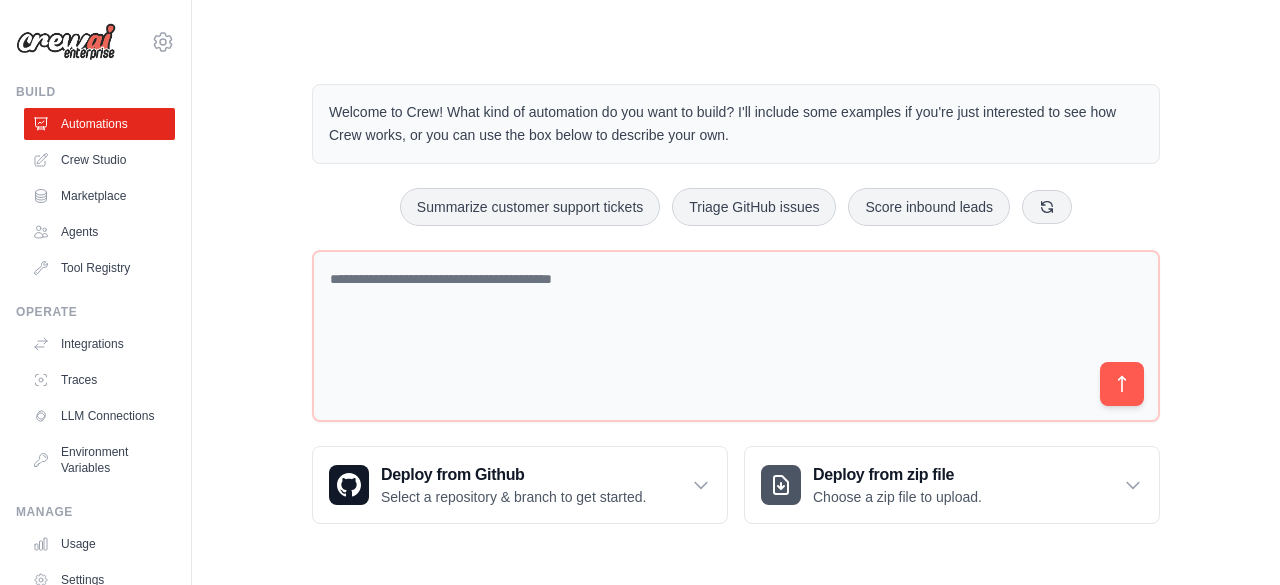 scroll, scrollTop: 0, scrollLeft: 0, axis: both 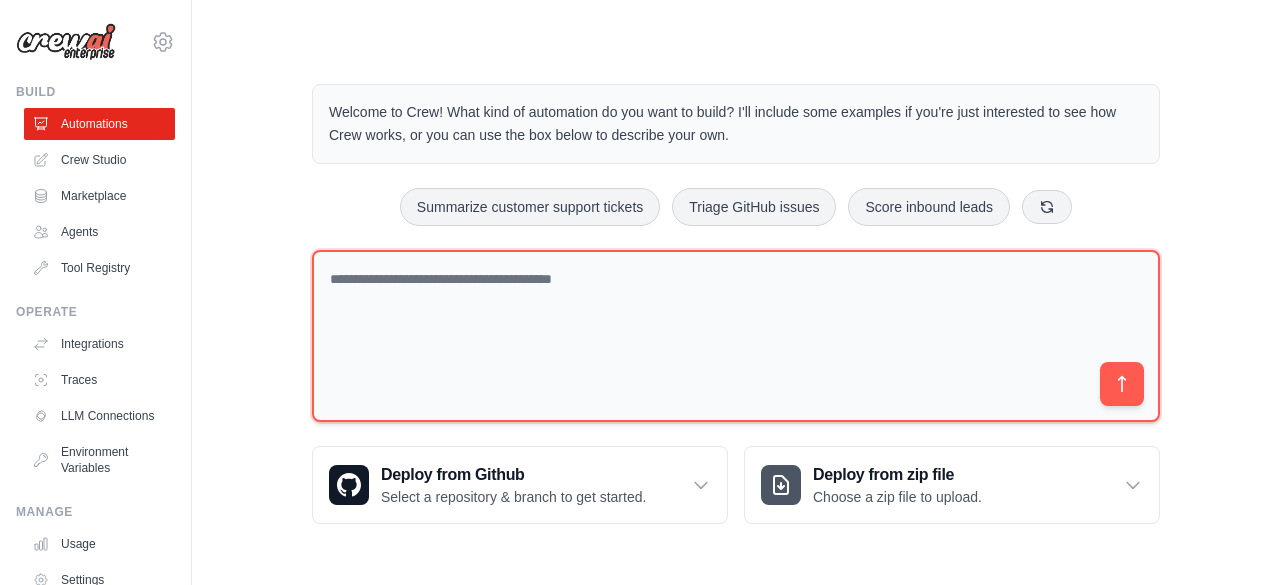 click at bounding box center (736, 336) 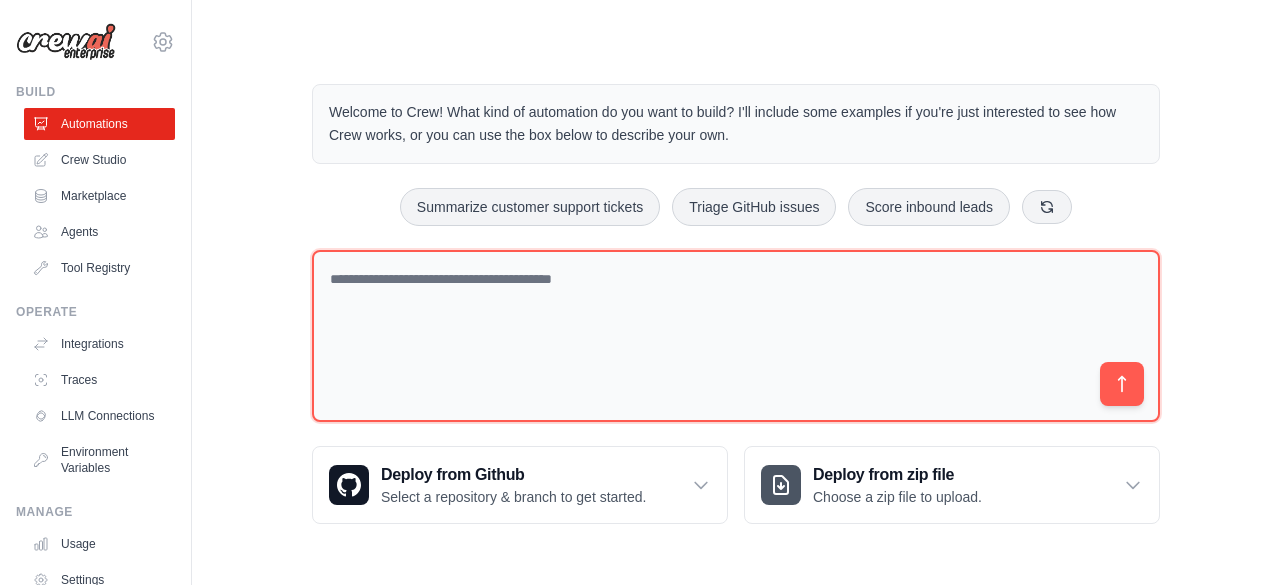 paste on "**********" 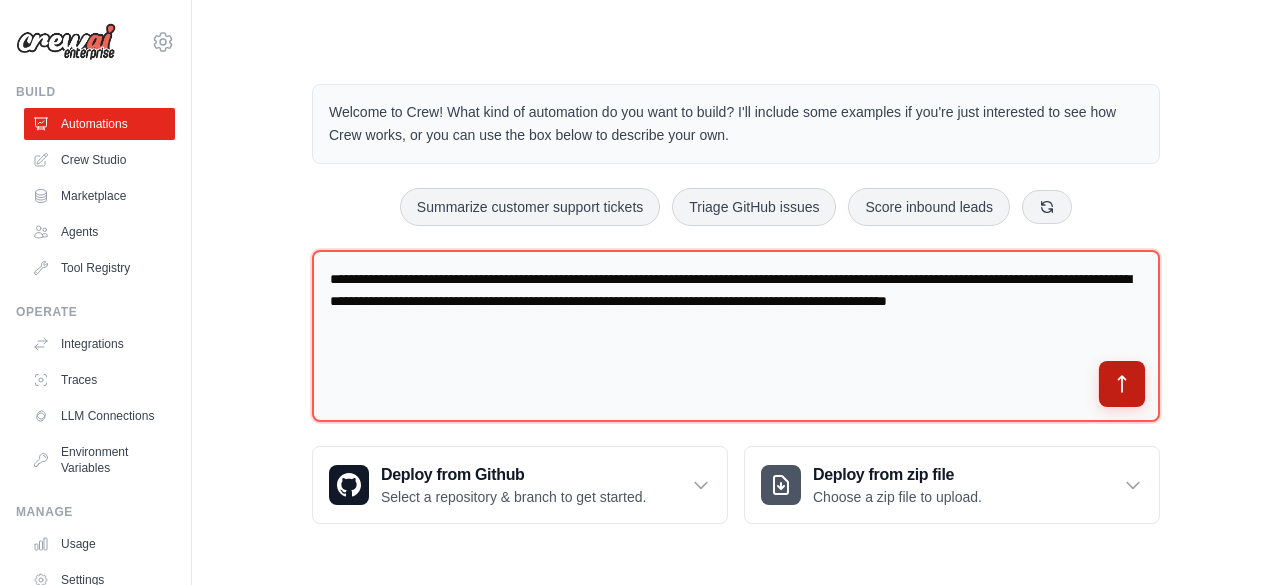 type on "**********" 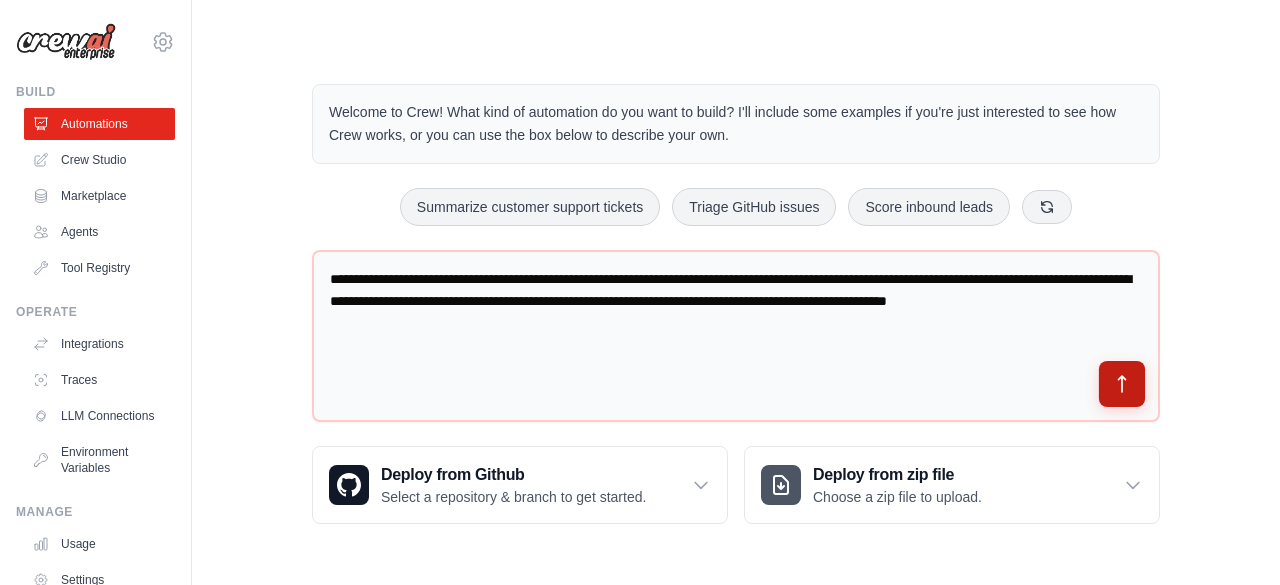 click at bounding box center (1122, 384) 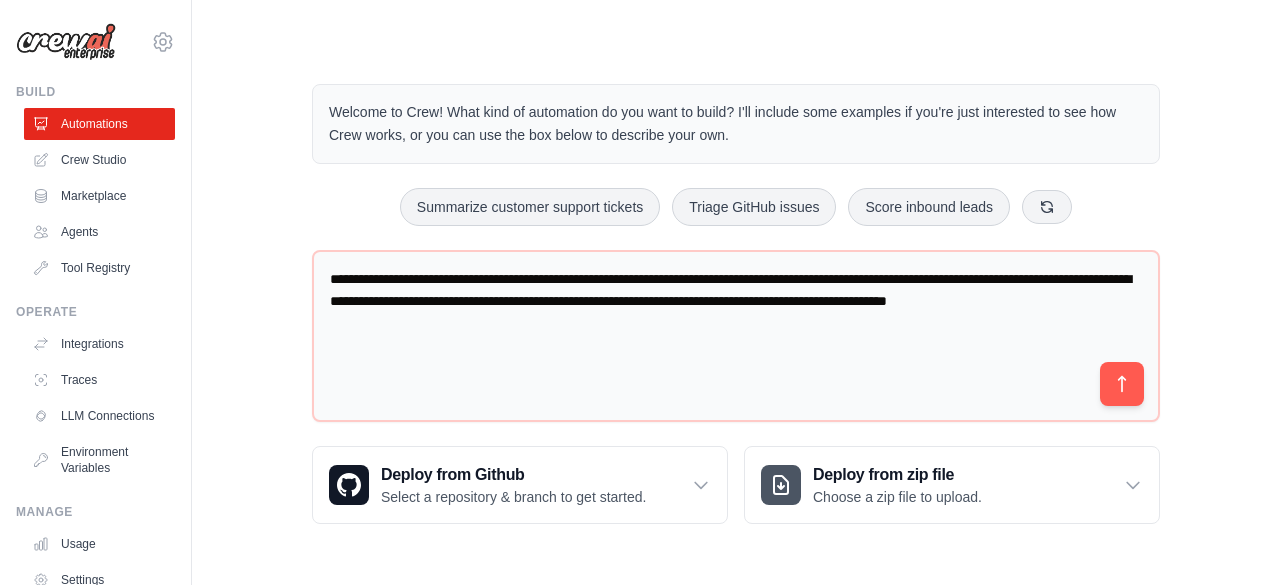 click on "Welcome to Crew! What kind of automation do you want to build?
I'll include some examples if you're just interested to see how
Crew works, or you can use the box below to describe your own." at bounding box center (736, 124) 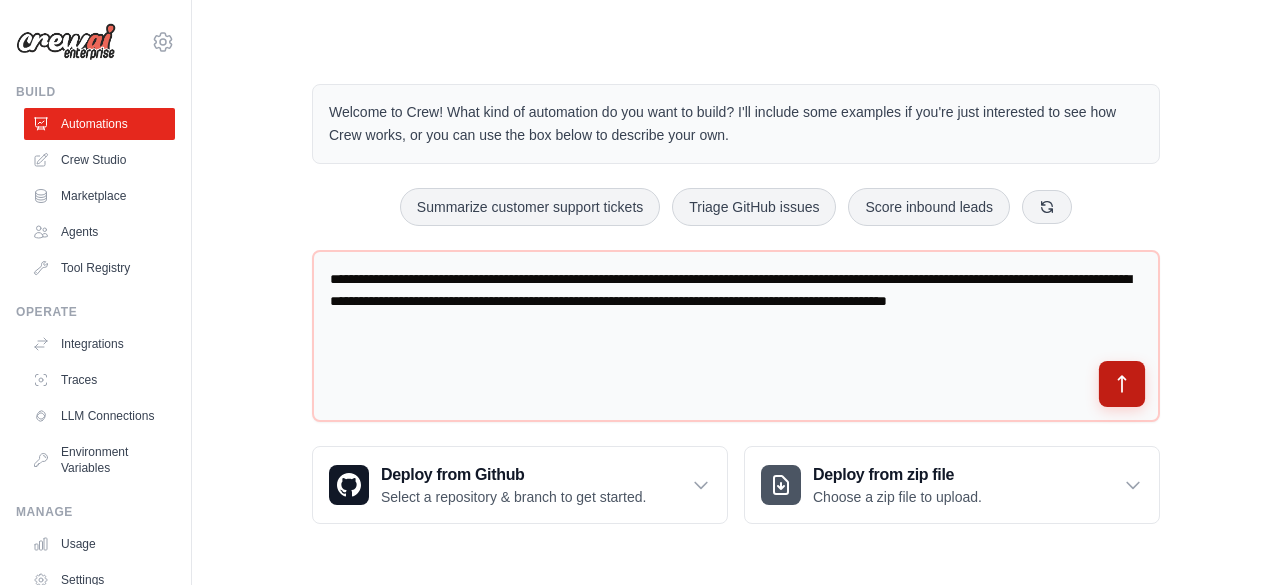 click 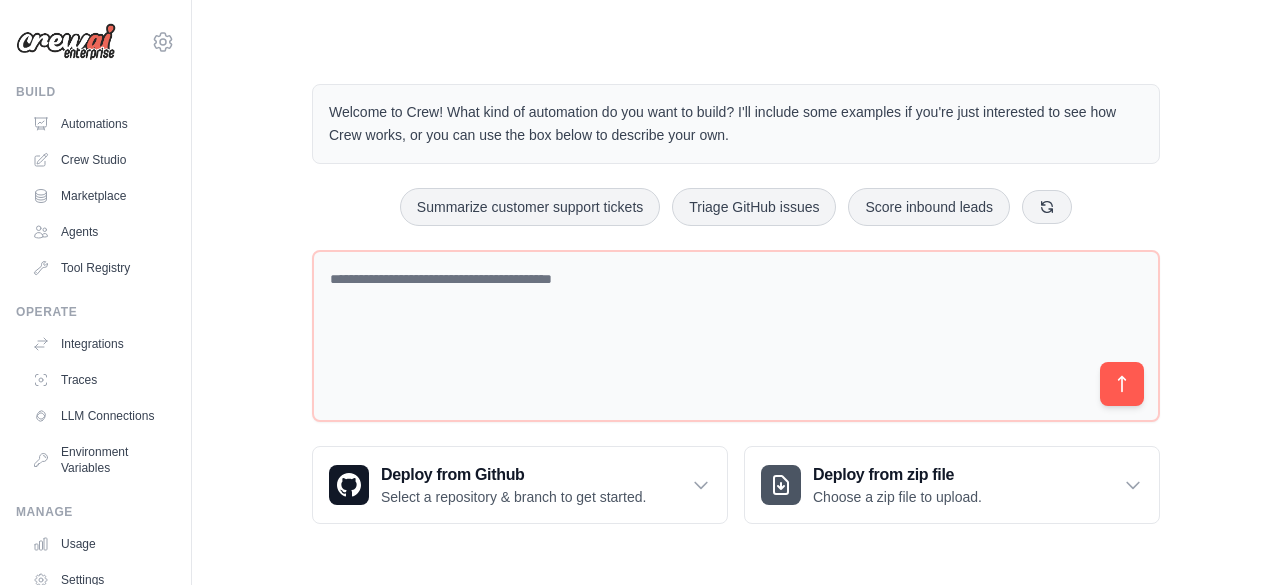 scroll, scrollTop: 0, scrollLeft: 0, axis: both 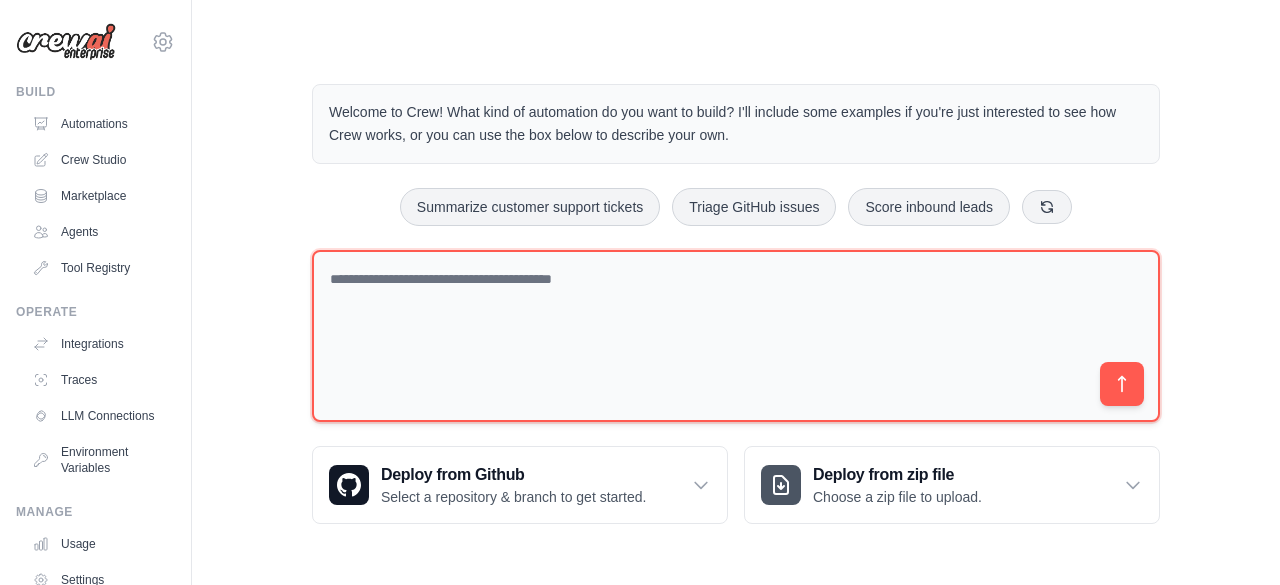 click at bounding box center (736, 336) 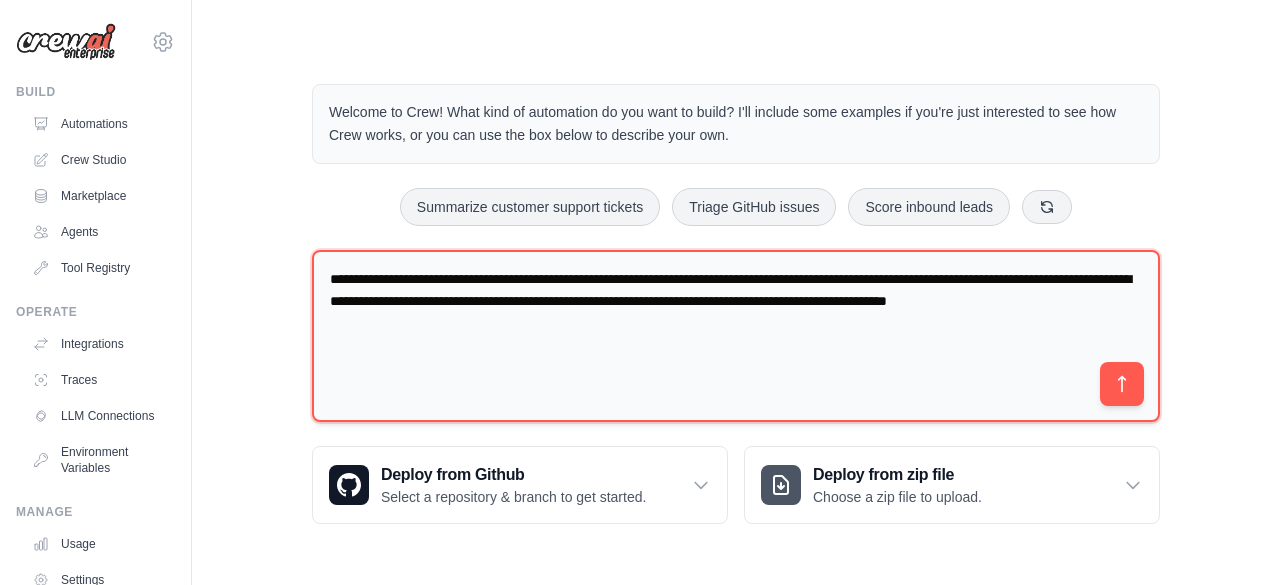 type on "**********" 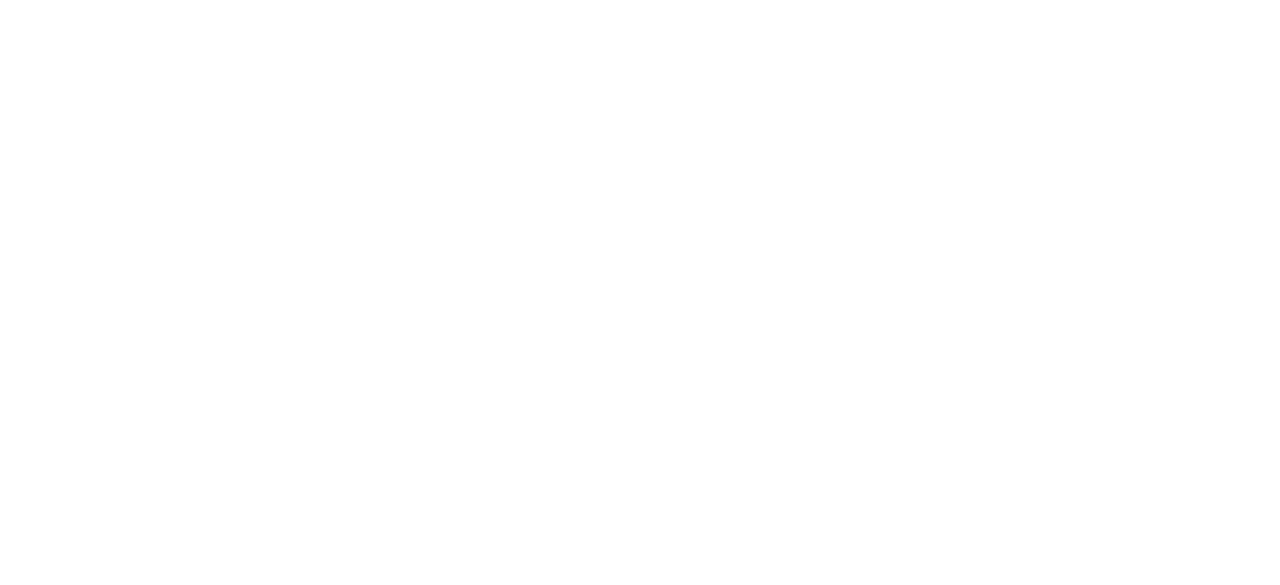 scroll, scrollTop: 0, scrollLeft: 0, axis: both 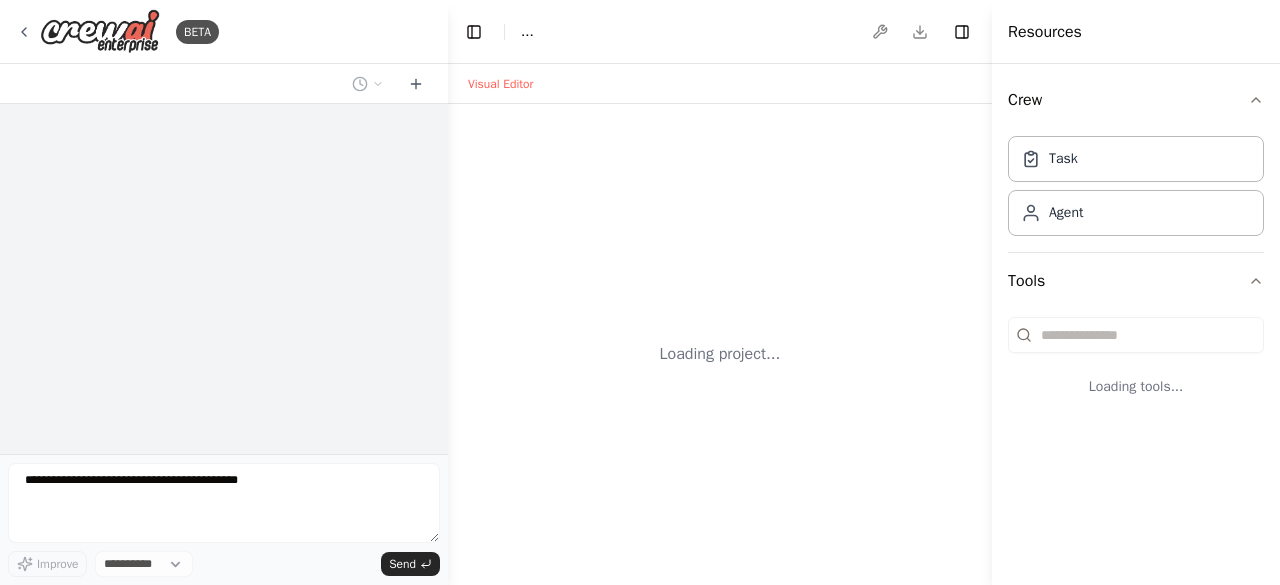 select on "****" 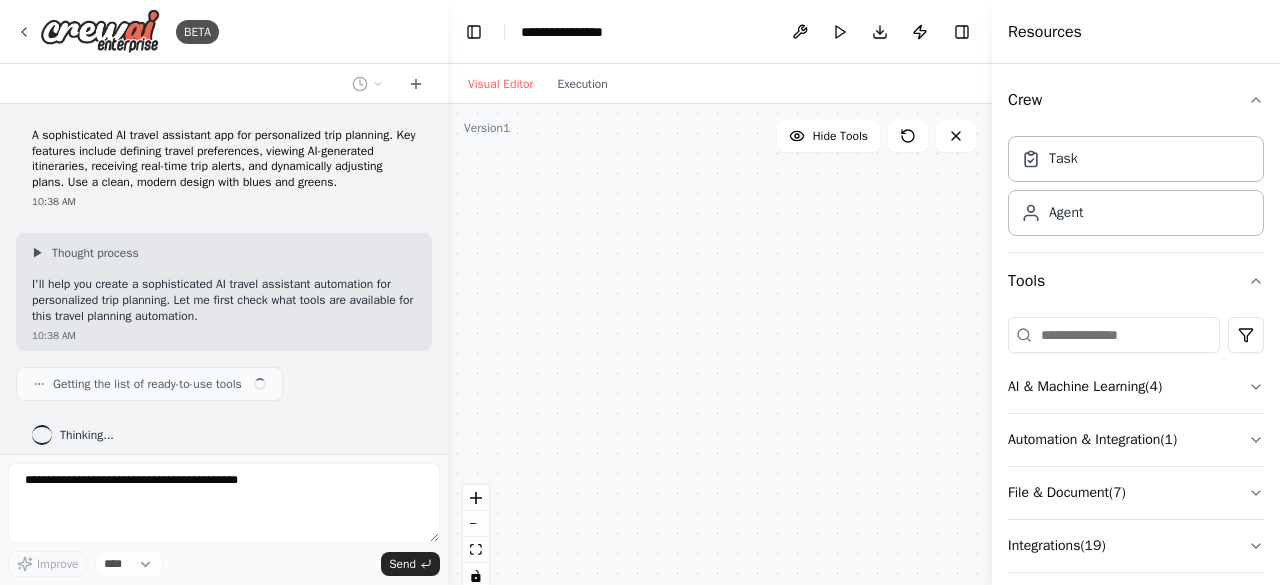 scroll, scrollTop: 13, scrollLeft: 0, axis: vertical 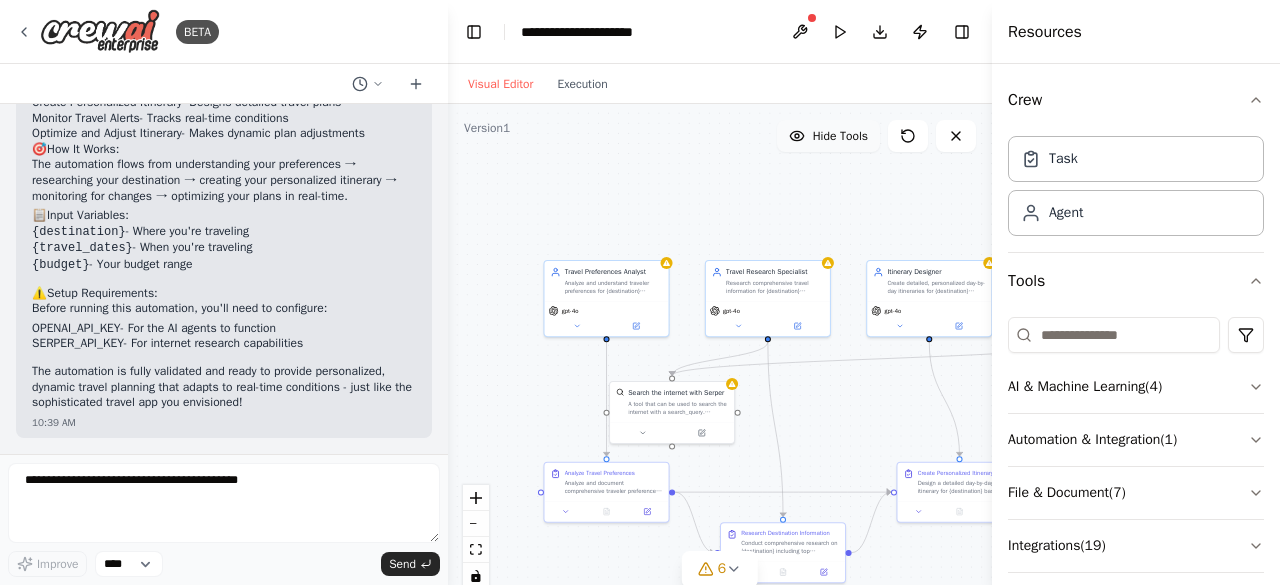 click on "Hide Tools" at bounding box center (828, 136) 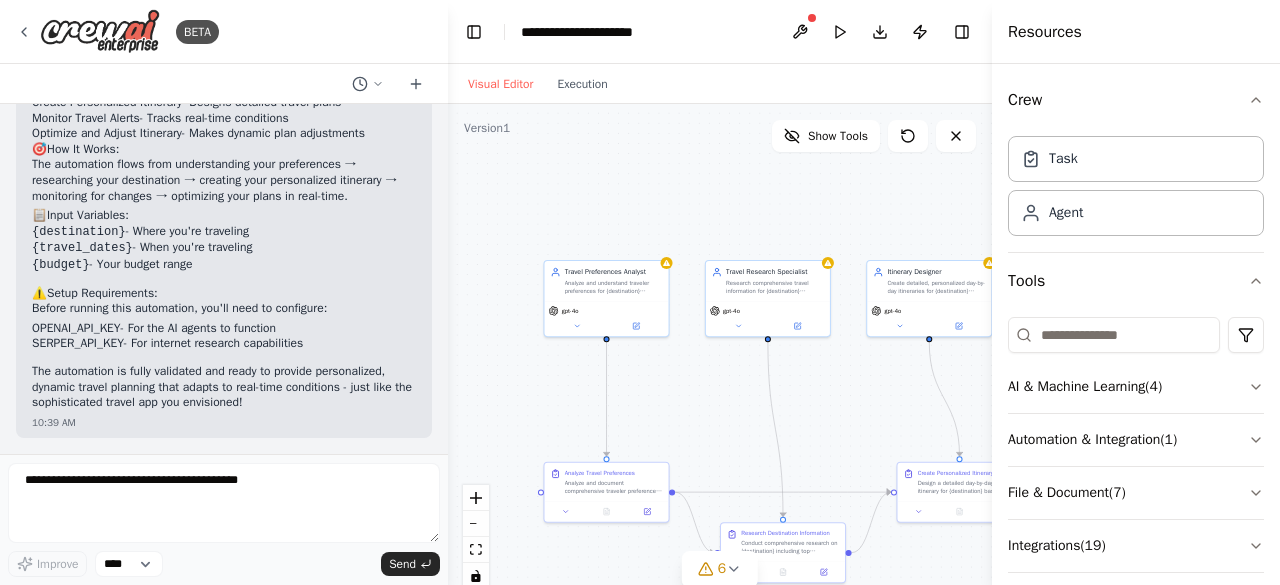 click on "Travel Preferences Analyst gpt-4o Travel Research Specialist gpt-4o" at bounding box center (720, 354) 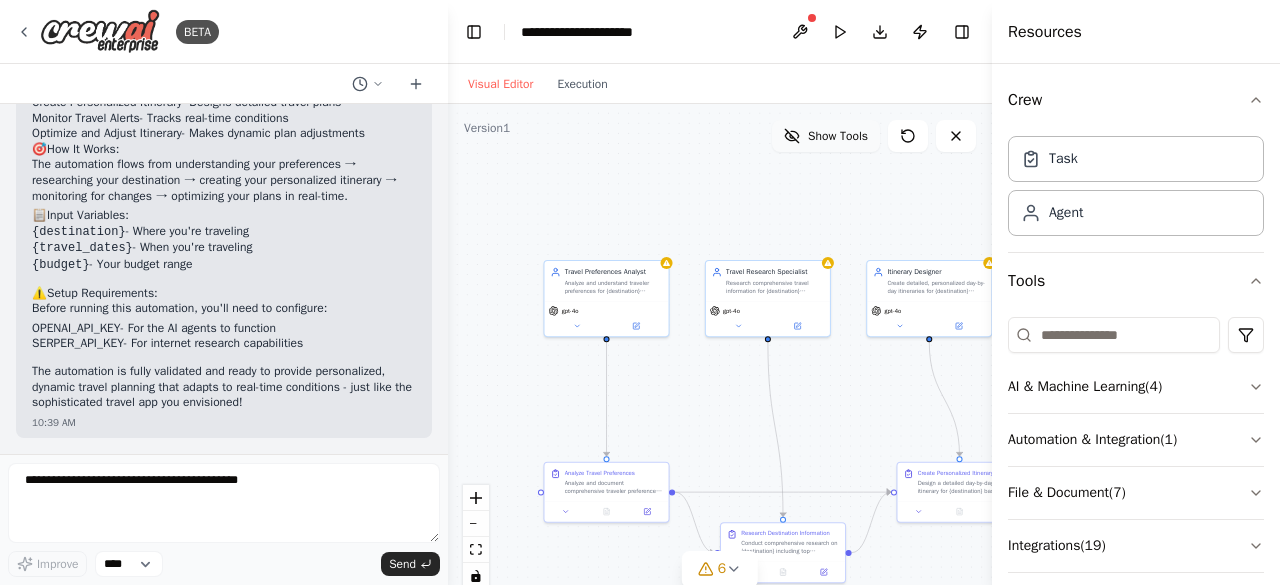 click 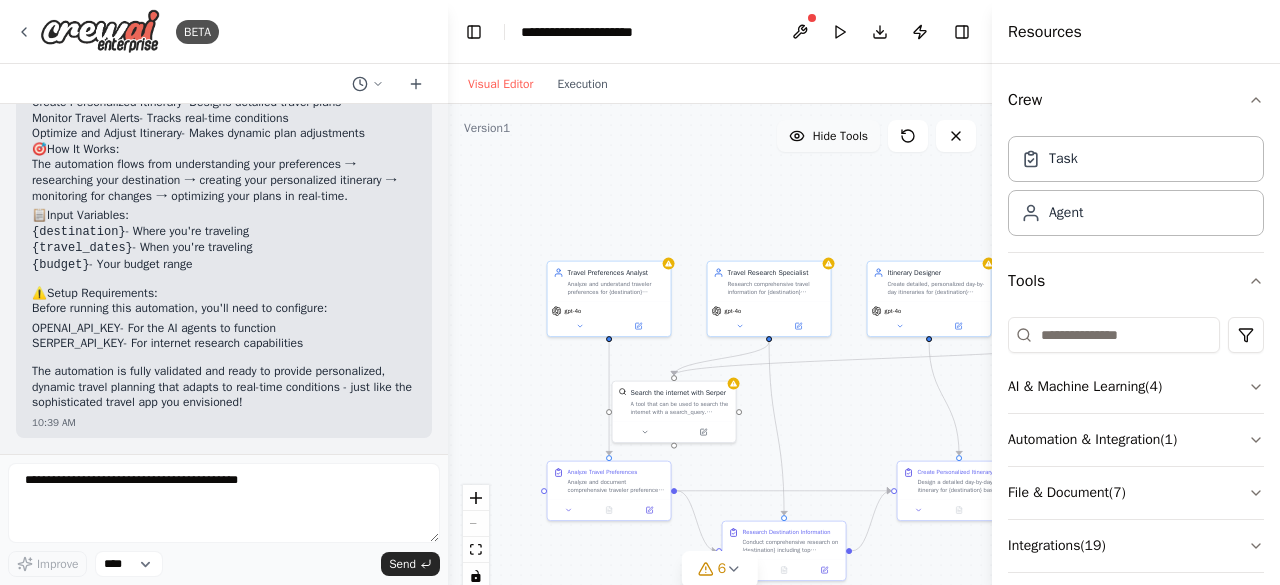 drag, startPoint x: 788, startPoint y: 216, endPoint x: 721, endPoint y: 214, distance: 67.02985 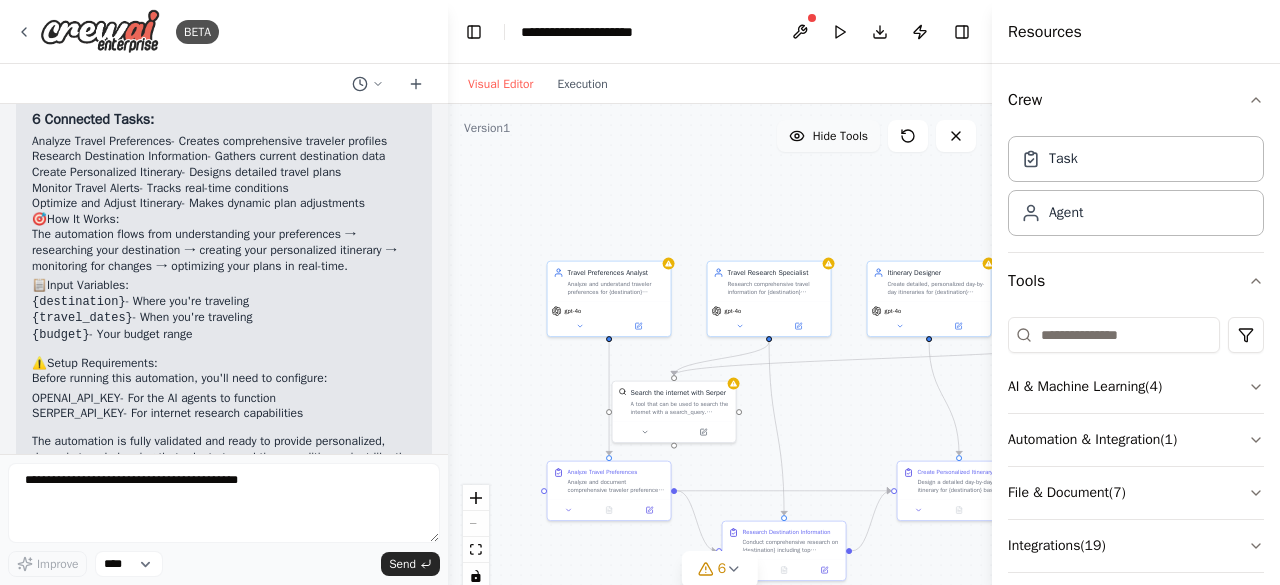 scroll, scrollTop: 1592, scrollLeft: 0, axis: vertical 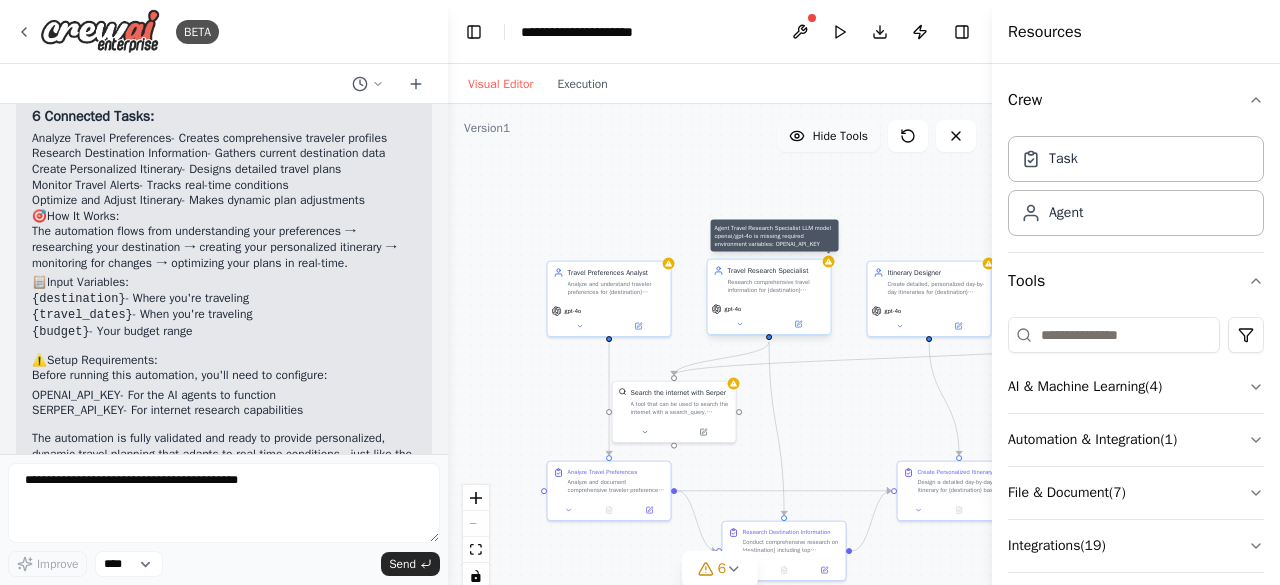 click on "Travel Preferences Analyst gpt-4o Travel Research Specialist gpt-4o" at bounding box center (720, 354) 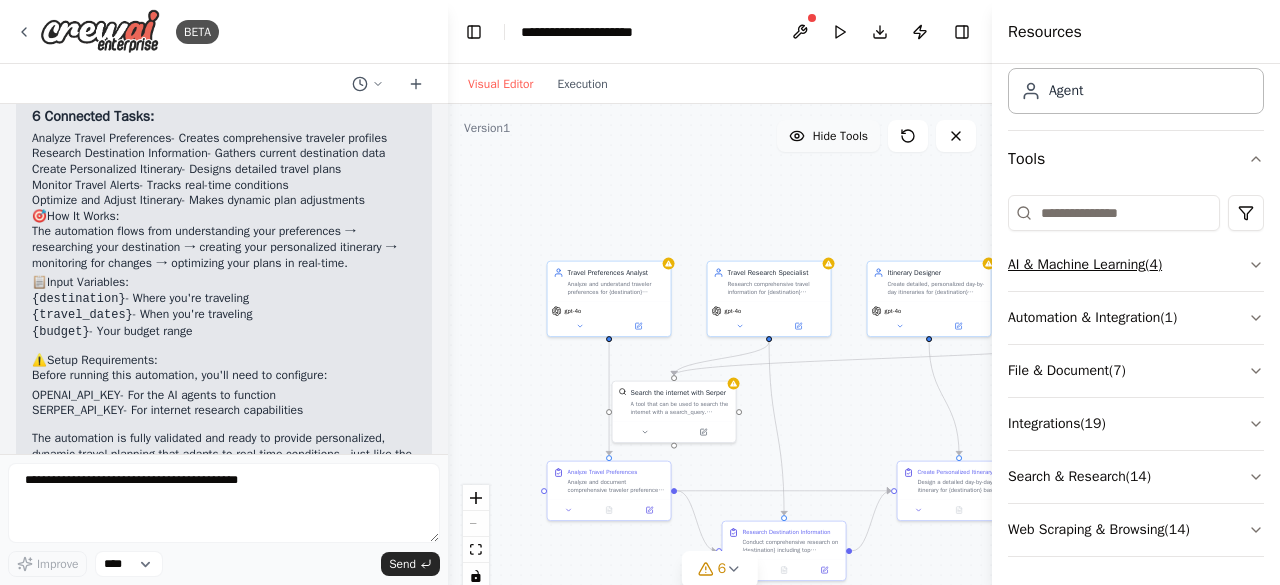 scroll, scrollTop: 0, scrollLeft: 0, axis: both 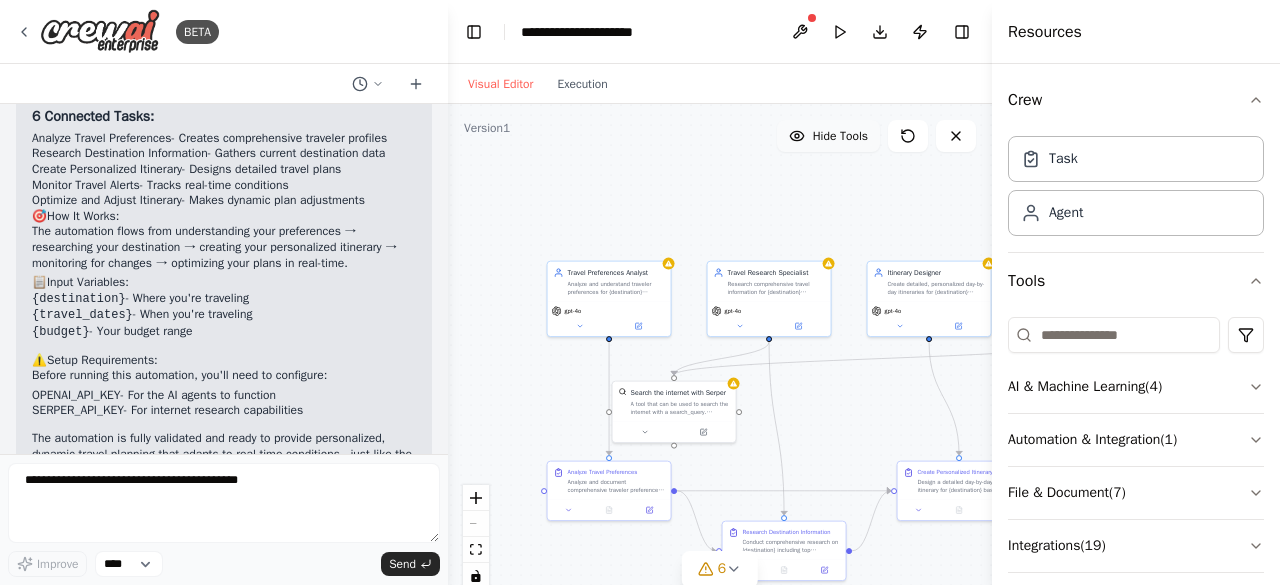click on "Travel Preferences Analyst gpt-4o Travel Research Specialist gpt-4o" at bounding box center (720, 354) 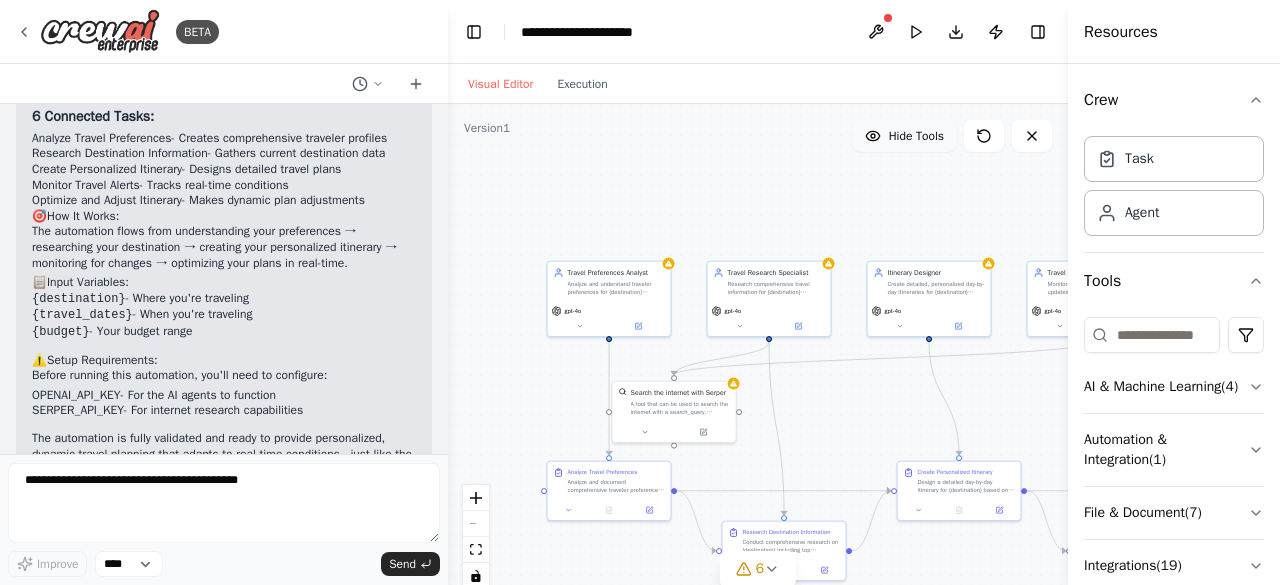 drag, startPoint x: 994, startPoint y: 63, endPoint x: 1247, endPoint y: 61, distance: 253.0079 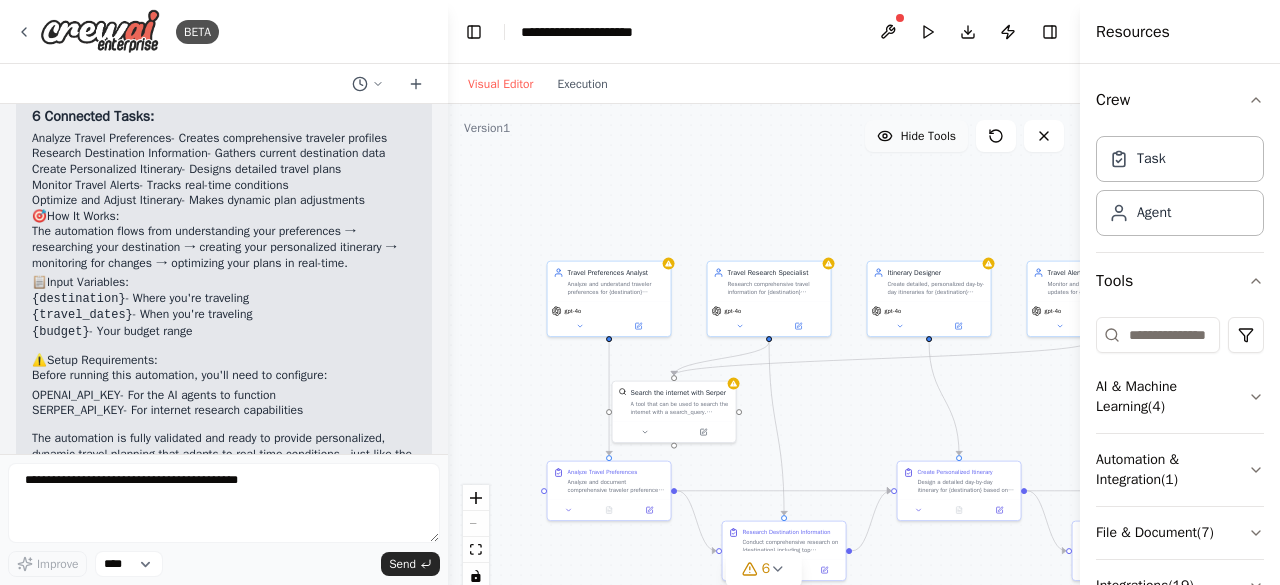 drag, startPoint x: 1070, startPoint y: 59, endPoint x: 1078, endPoint y: 74, distance: 17 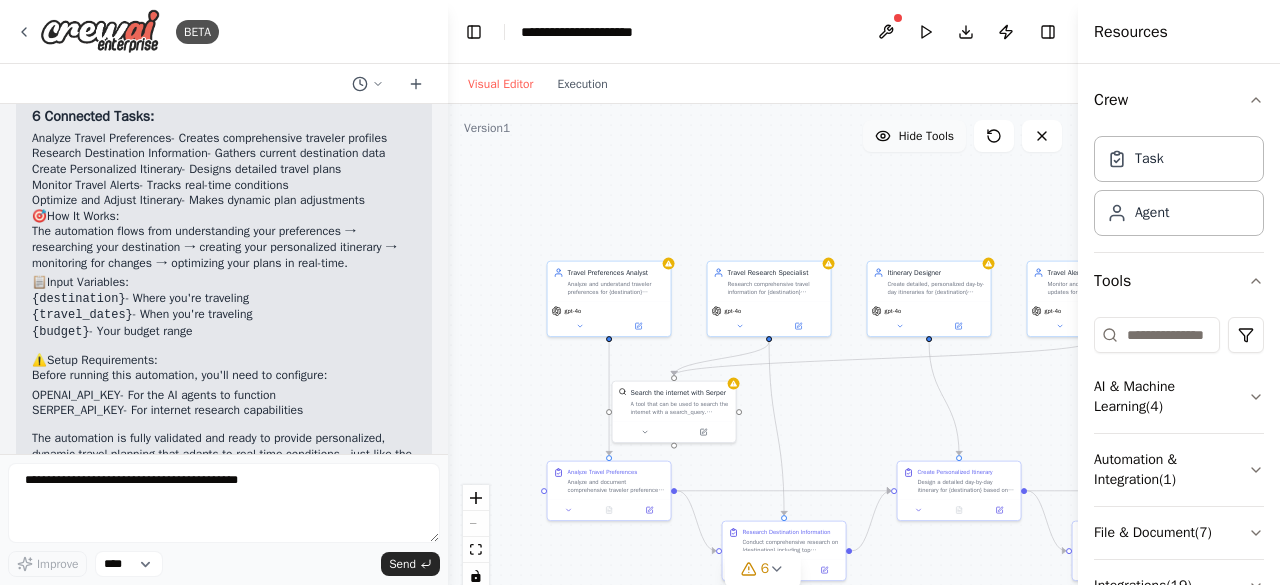 click at bounding box center [1082, 292] 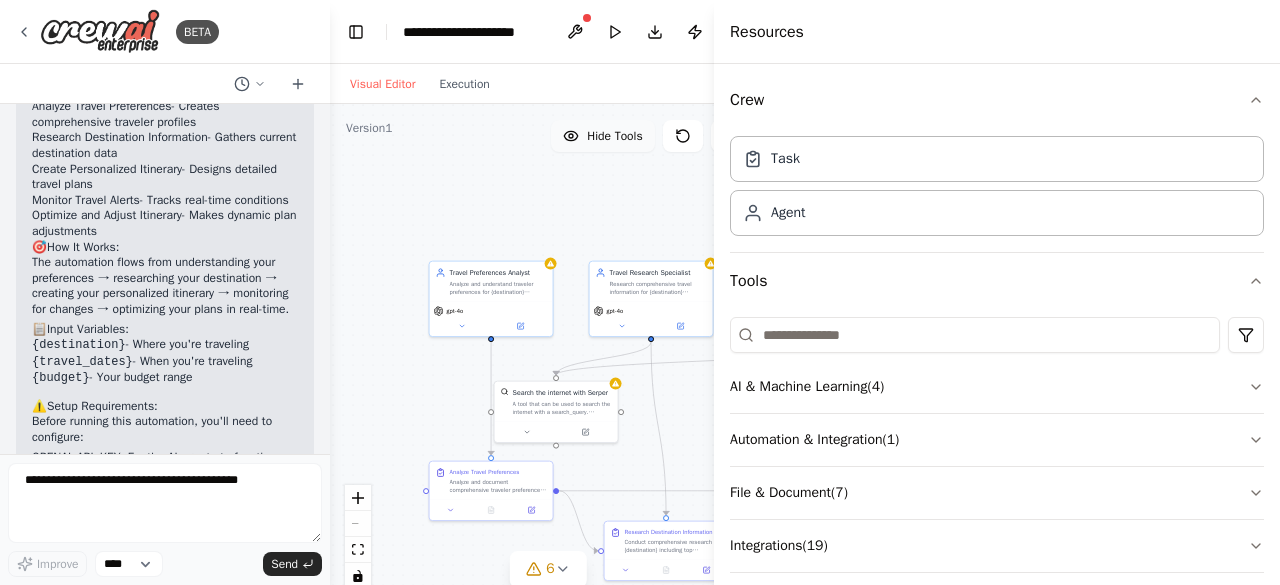scroll, scrollTop: 1592, scrollLeft: 0, axis: vertical 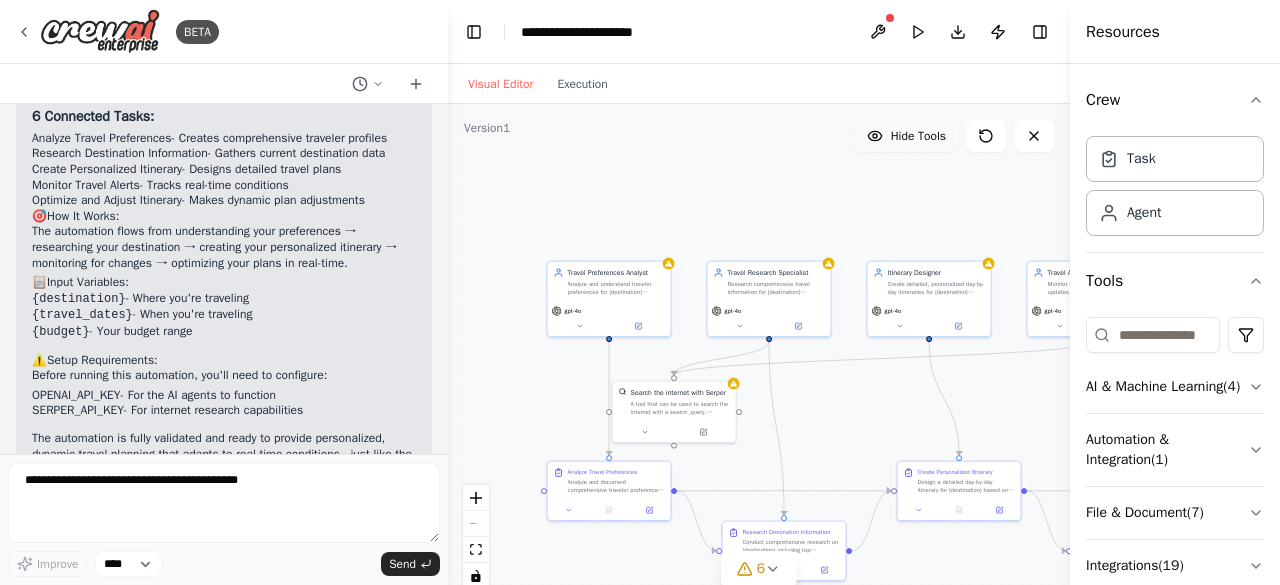 drag, startPoint x: 1078, startPoint y: 74, endPoint x: 1279, endPoint y: 146, distance: 213.50644 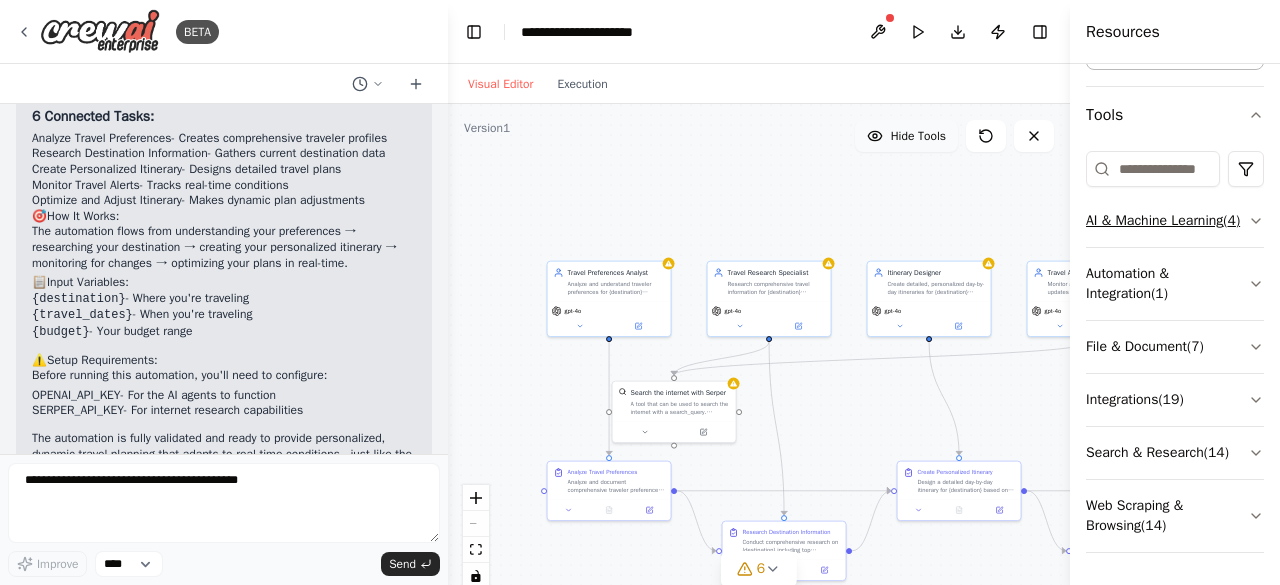scroll, scrollTop: 0, scrollLeft: 0, axis: both 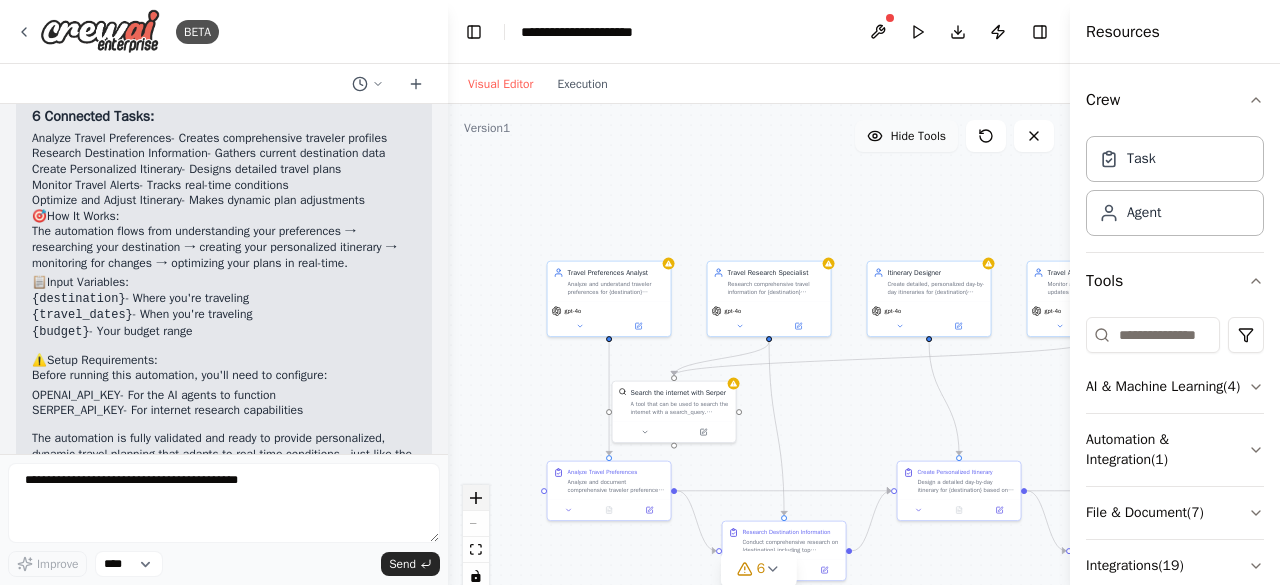 click 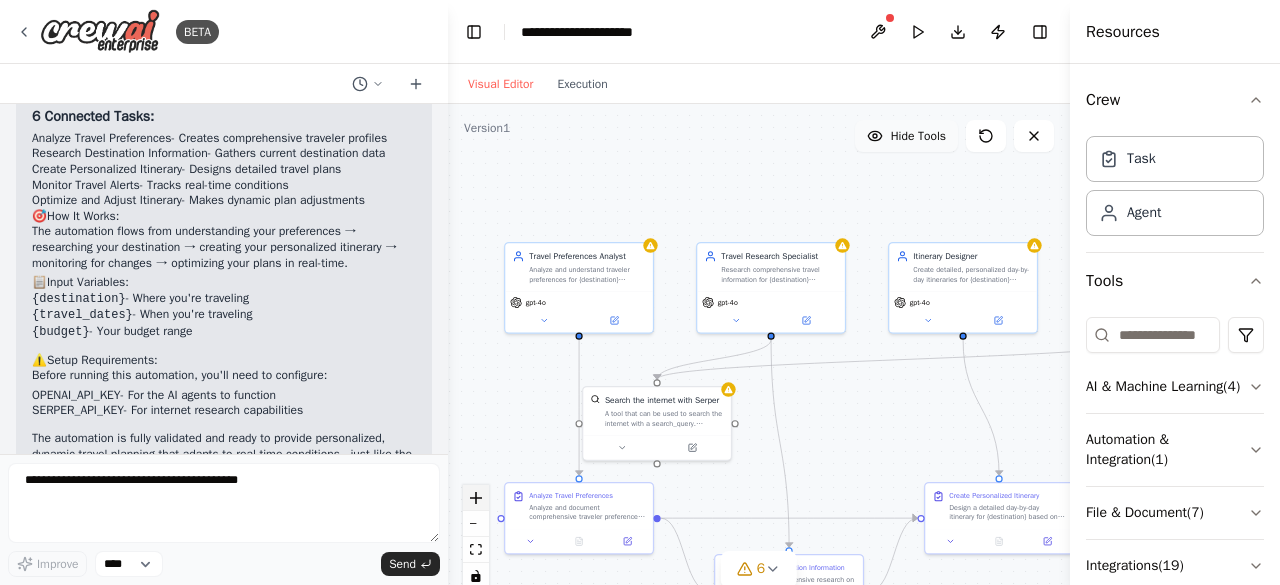 click 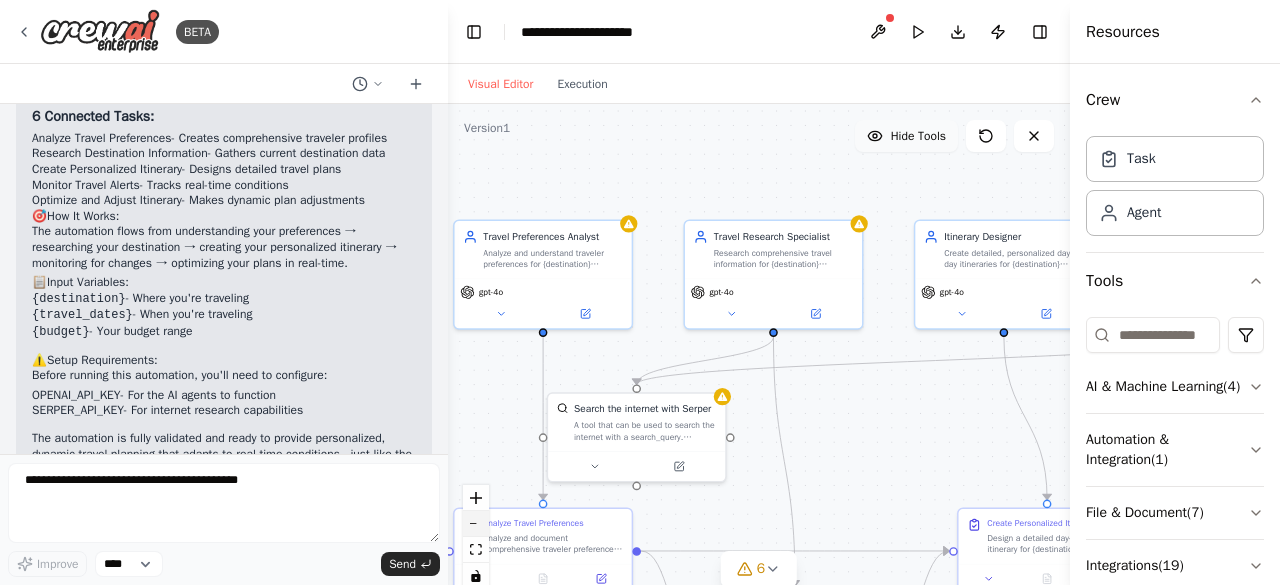 click at bounding box center [476, 524] 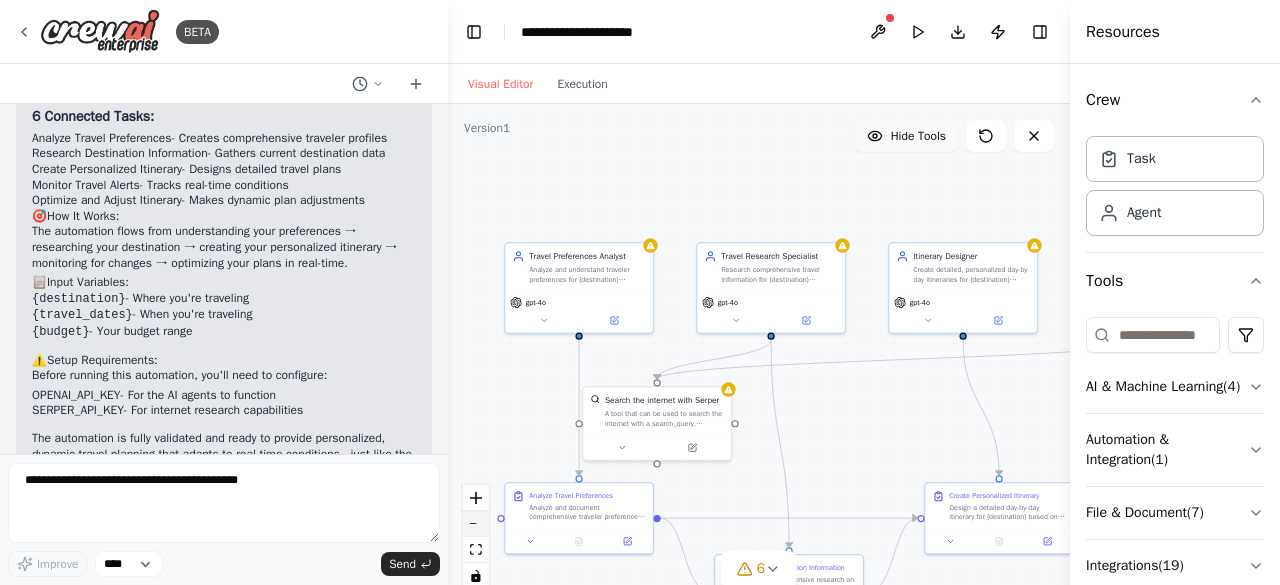 click at bounding box center [476, 524] 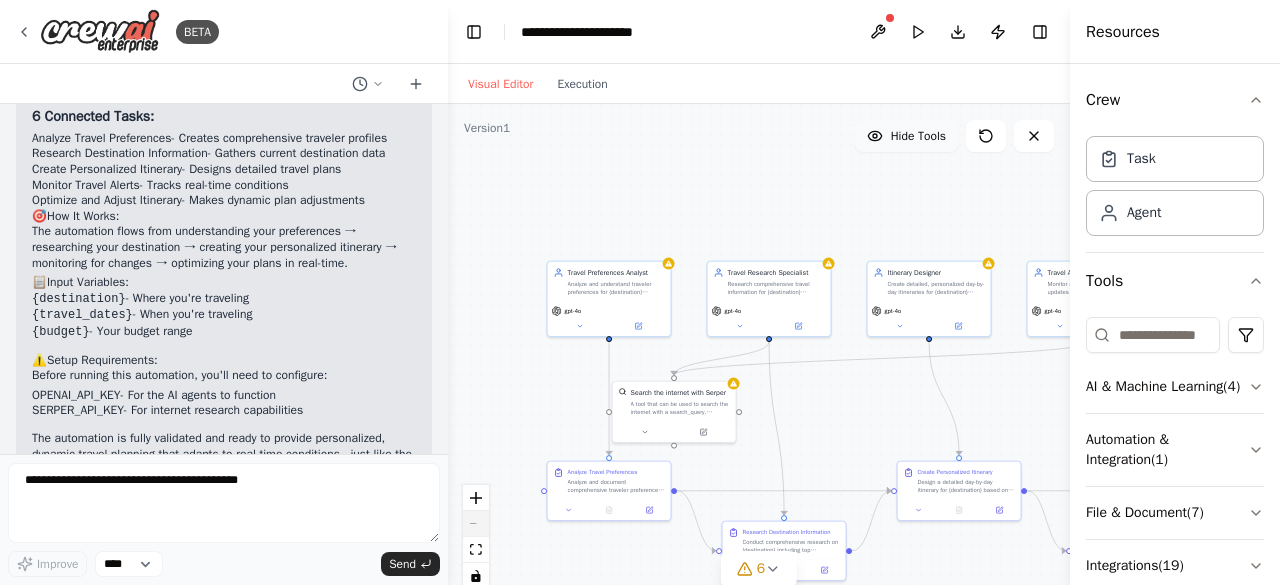 click at bounding box center [476, 537] 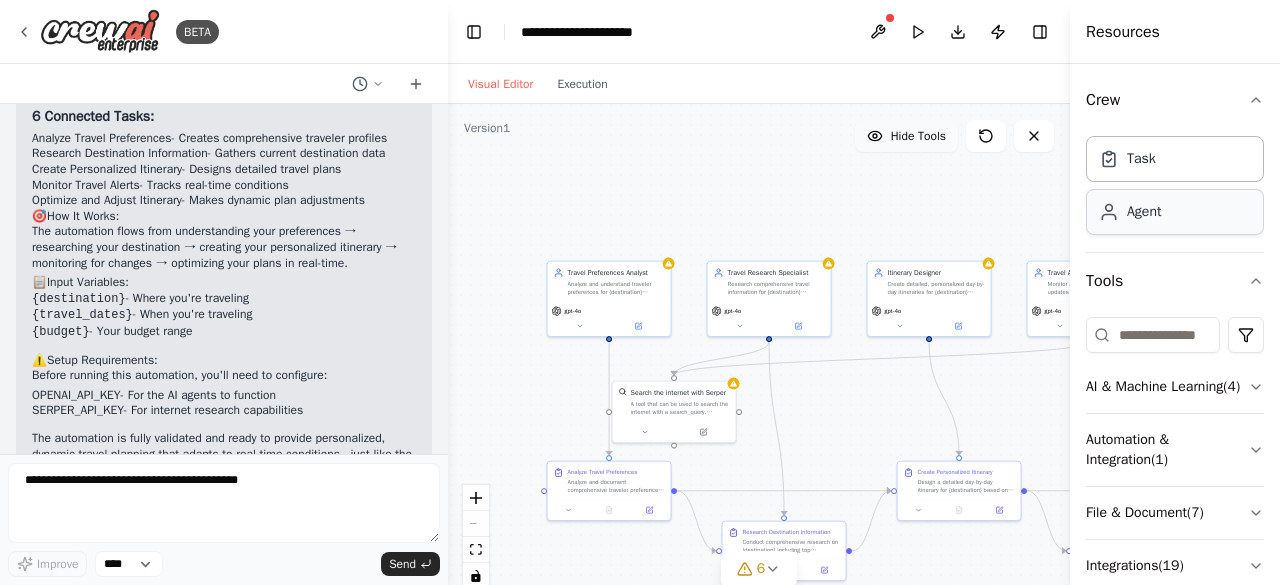 click on "Agent" at bounding box center [1175, 212] 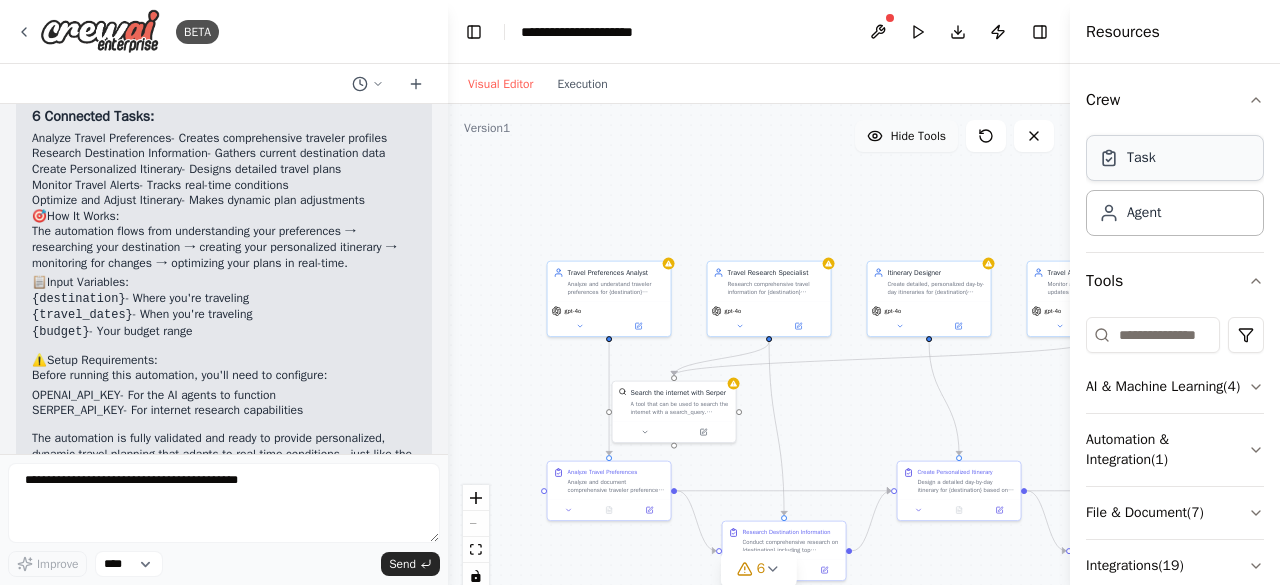 click on "Task" at bounding box center (1175, 158) 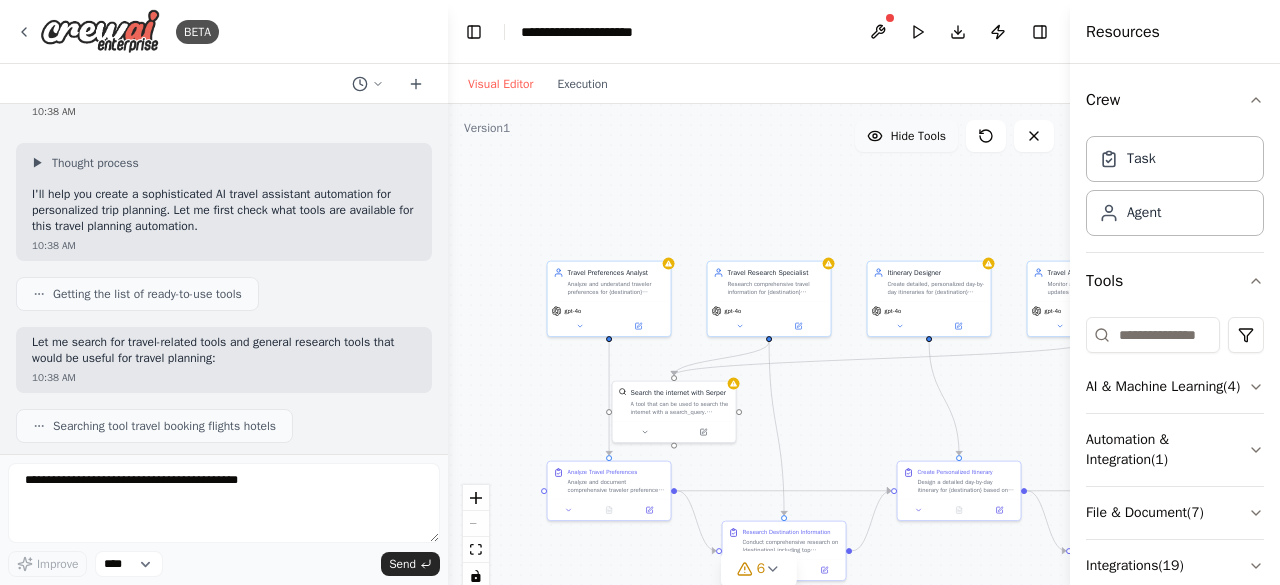 scroll, scrollTop: 0, scrollLeft: 0, axis: both 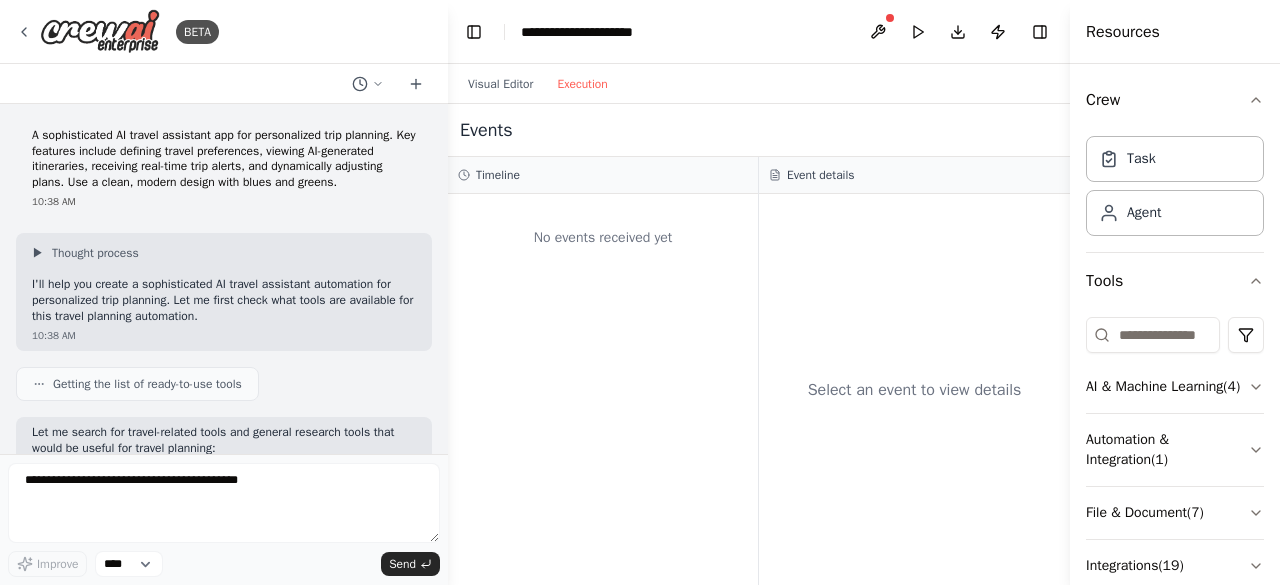 click on "Execution" at bounding box center (582, 84) 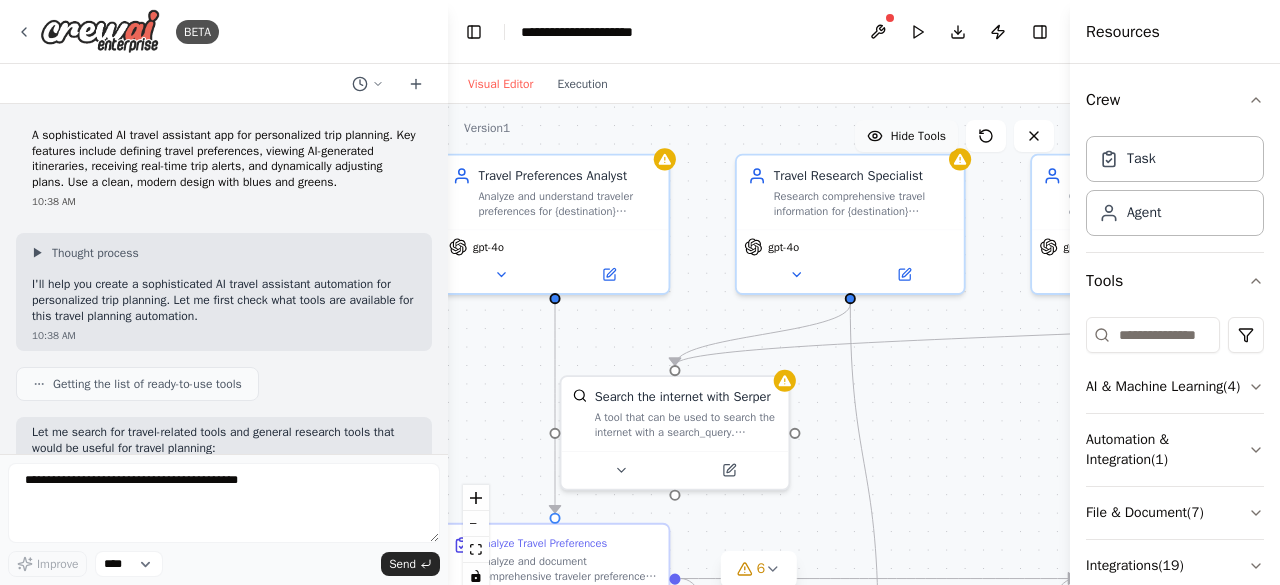 click on "Visual Editor" at bounding box center [500, 84] 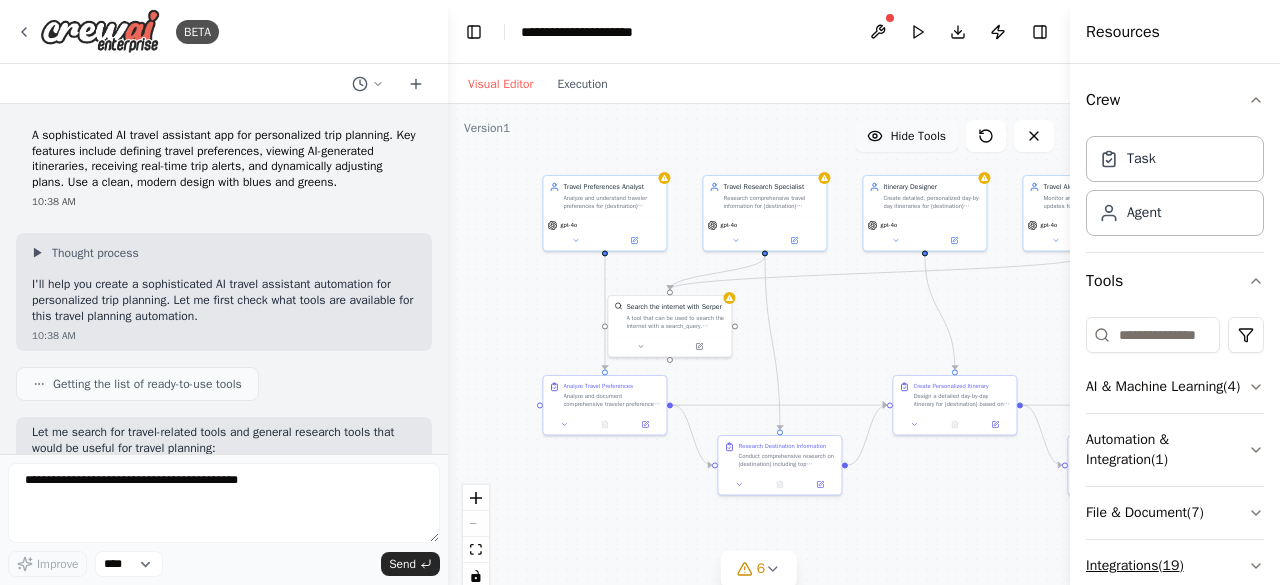 type 